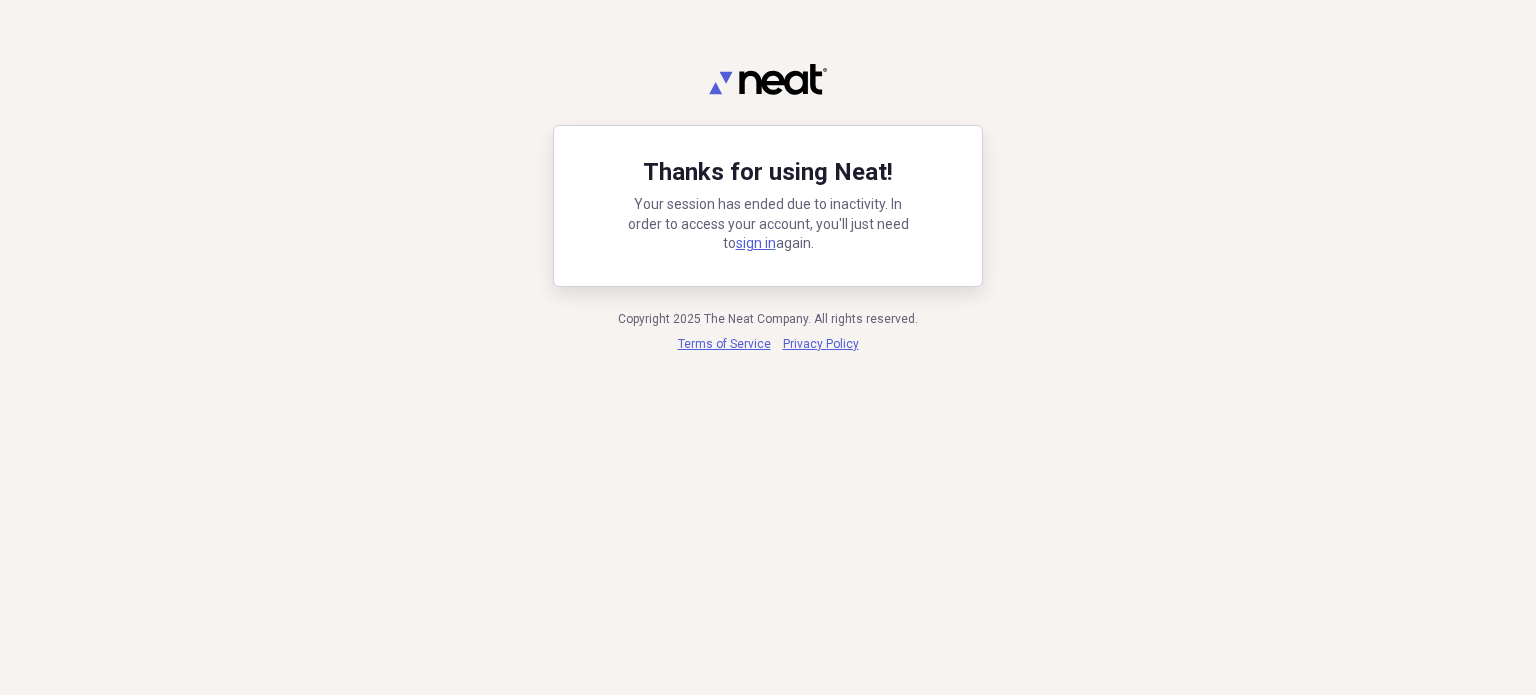 scroll, scrollTop: 0, scrollLeft: 0, axis: both 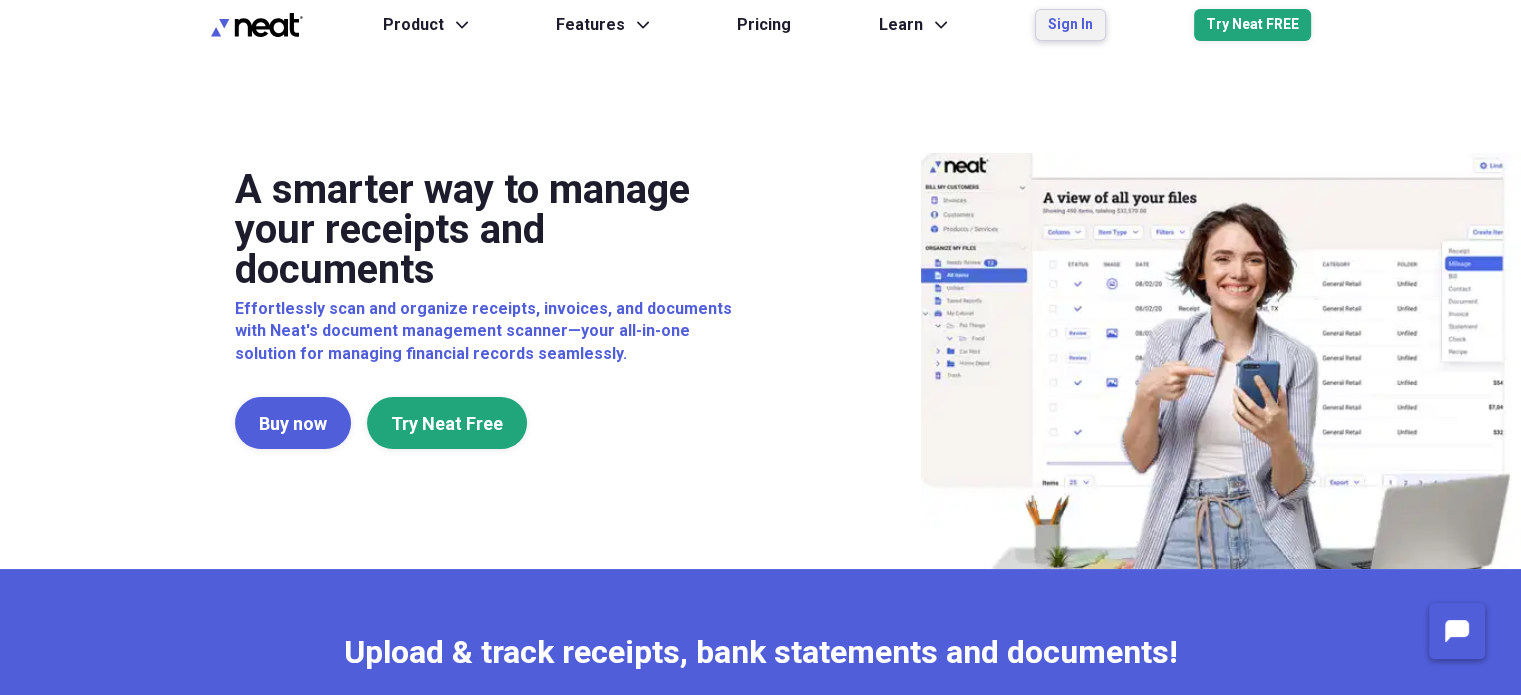 click on "Sign In" at bounding box center [1070, 25] 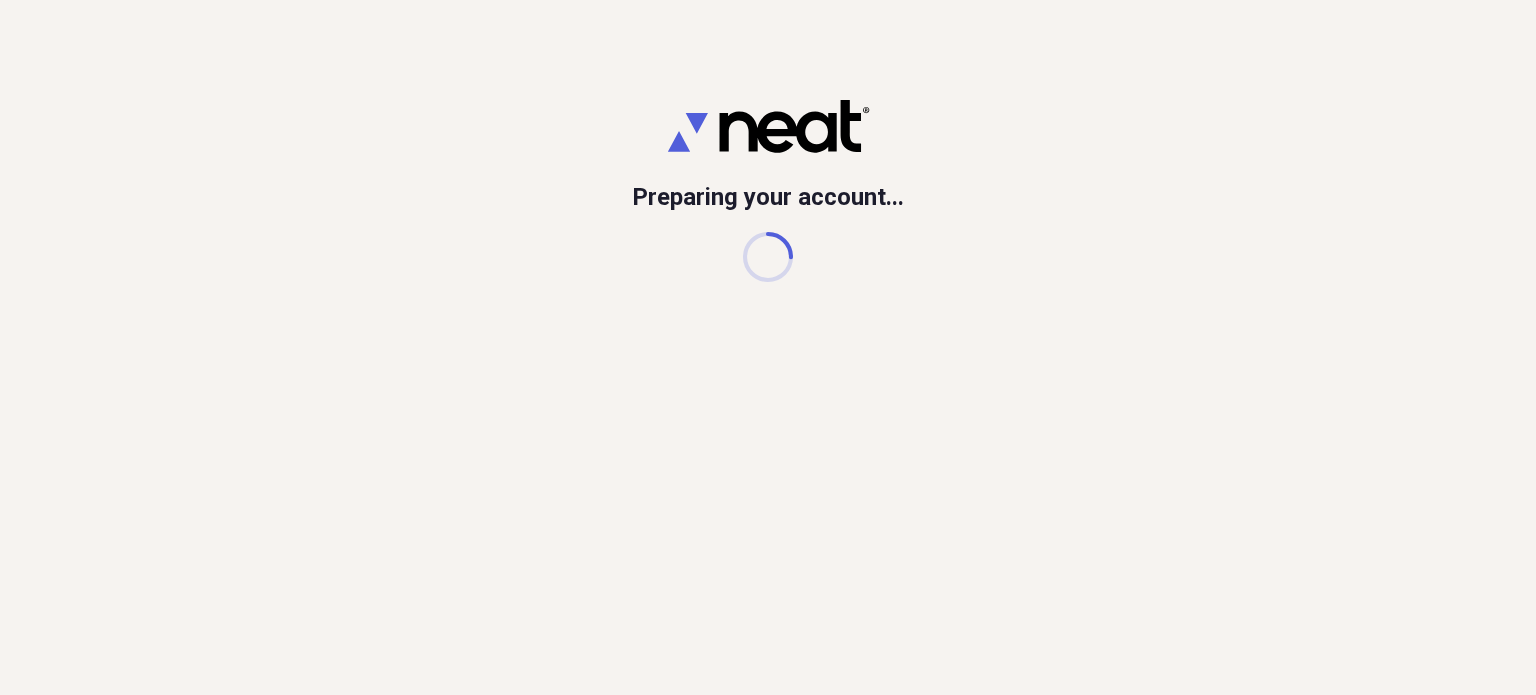scroll, scrollTop: 0, scrollLeft: 0, axis: both 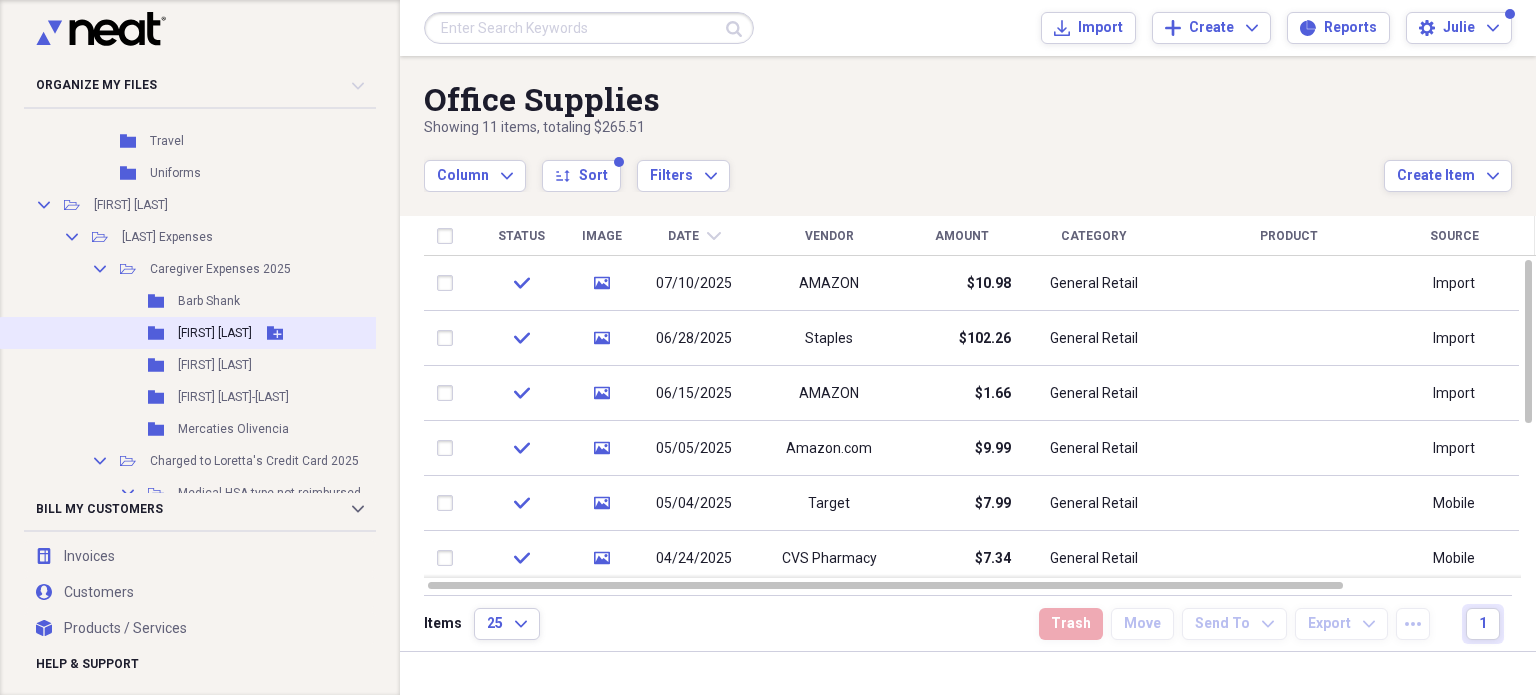 click on "[FIRST] [LAST]" at bounding box center [215, 333] 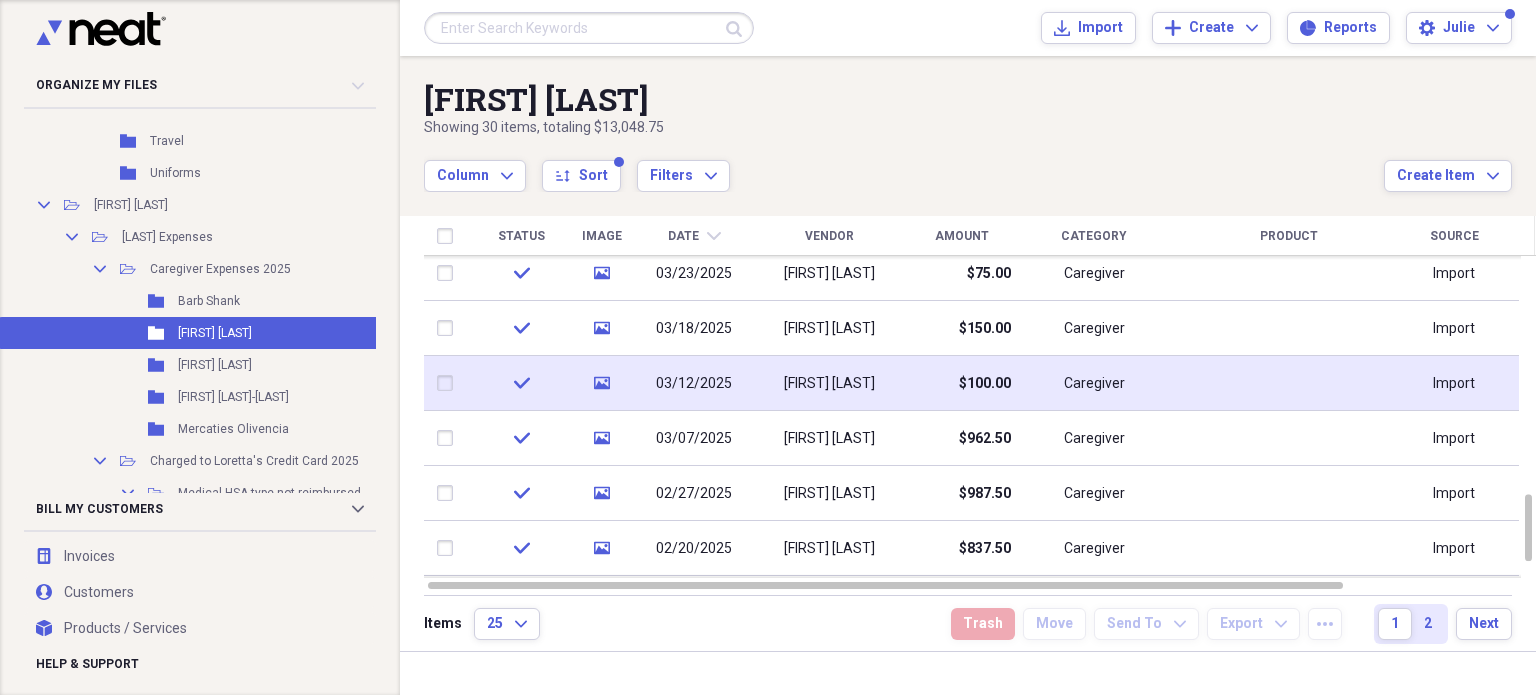 click on "03/12/2025" at bounding box center [694, 384] 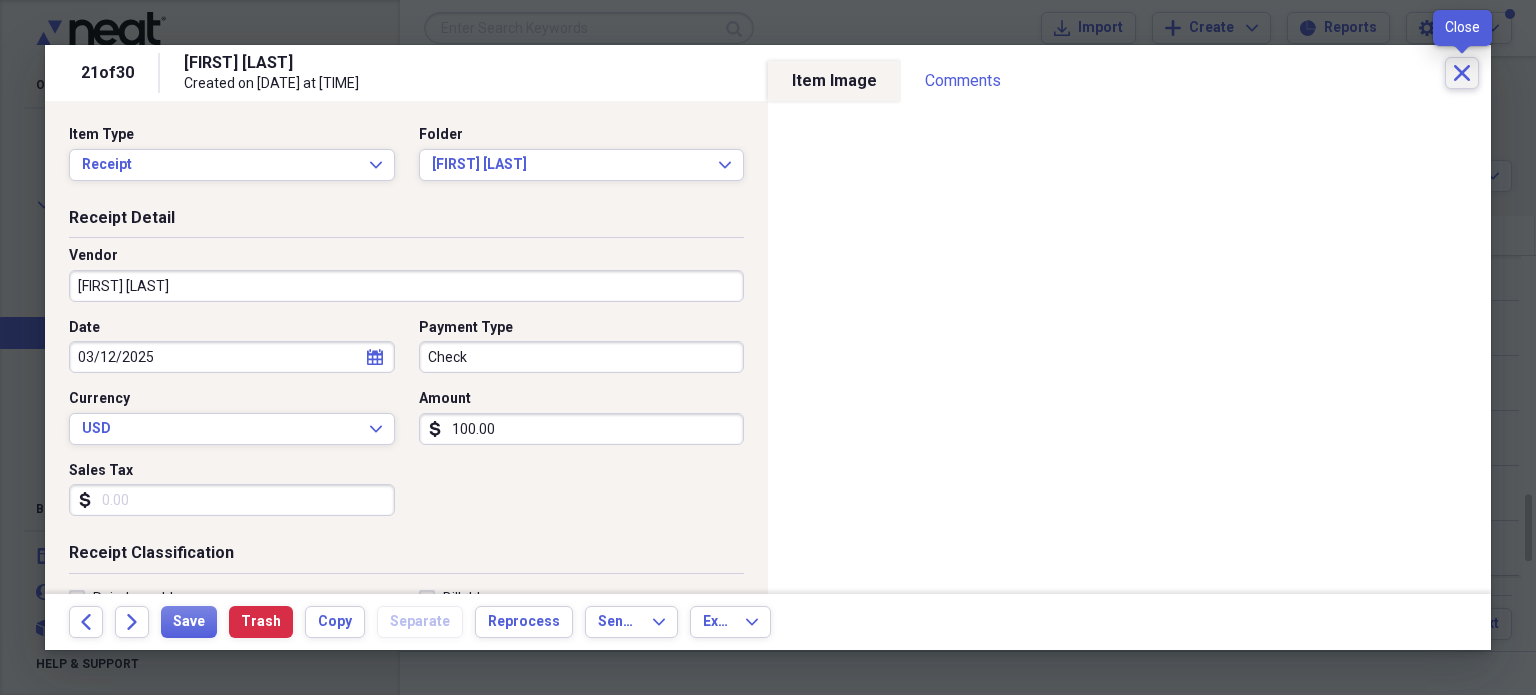 click 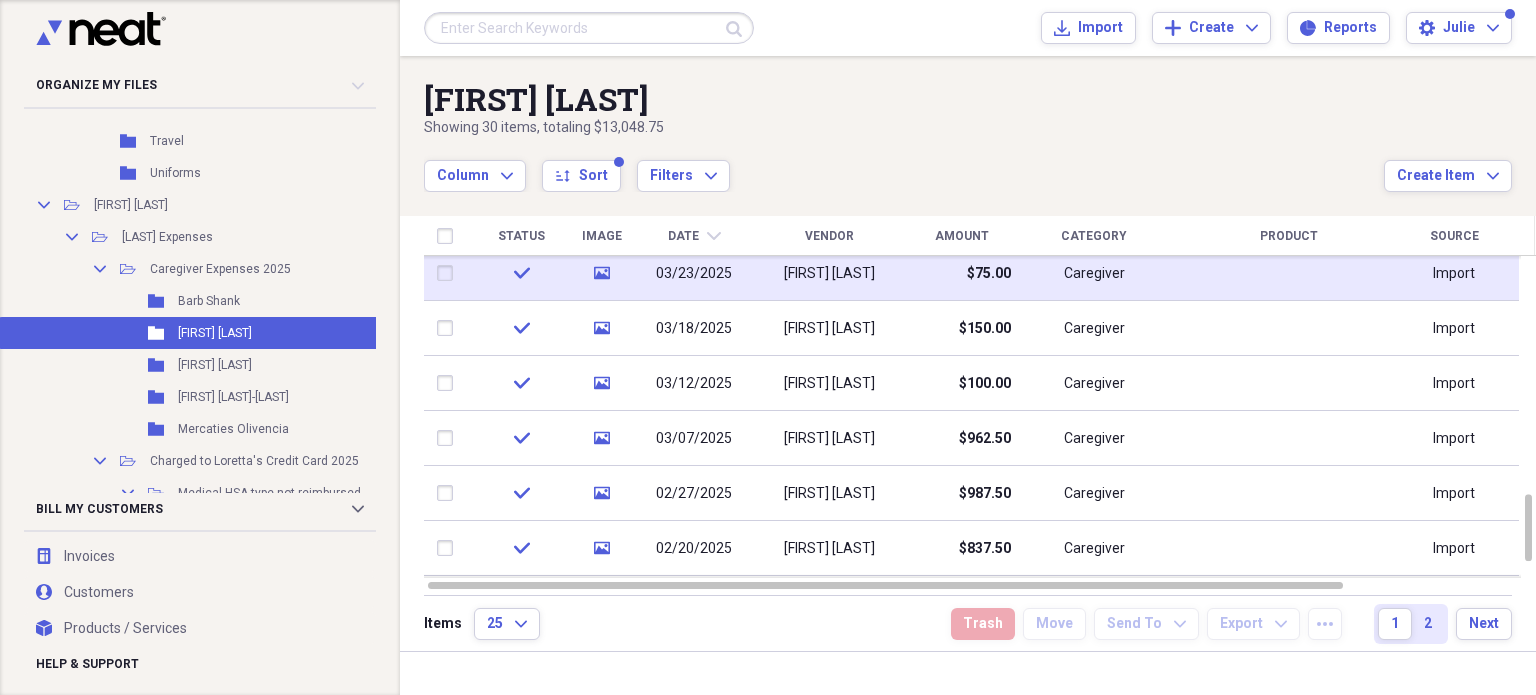 click on "03/23/2025" at bounding box center (694, 274) 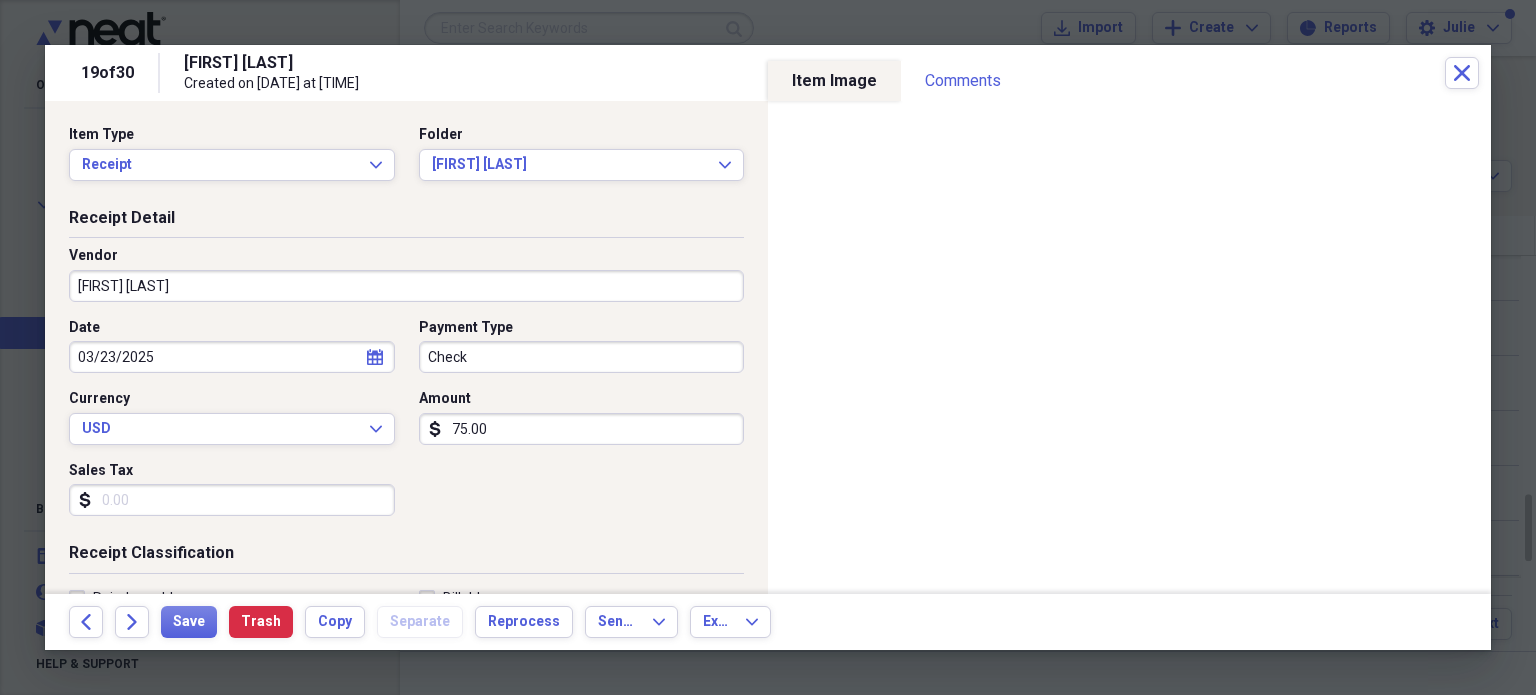 scroll, scrollTop: 500, scrollLeft: 0, axis: vertical 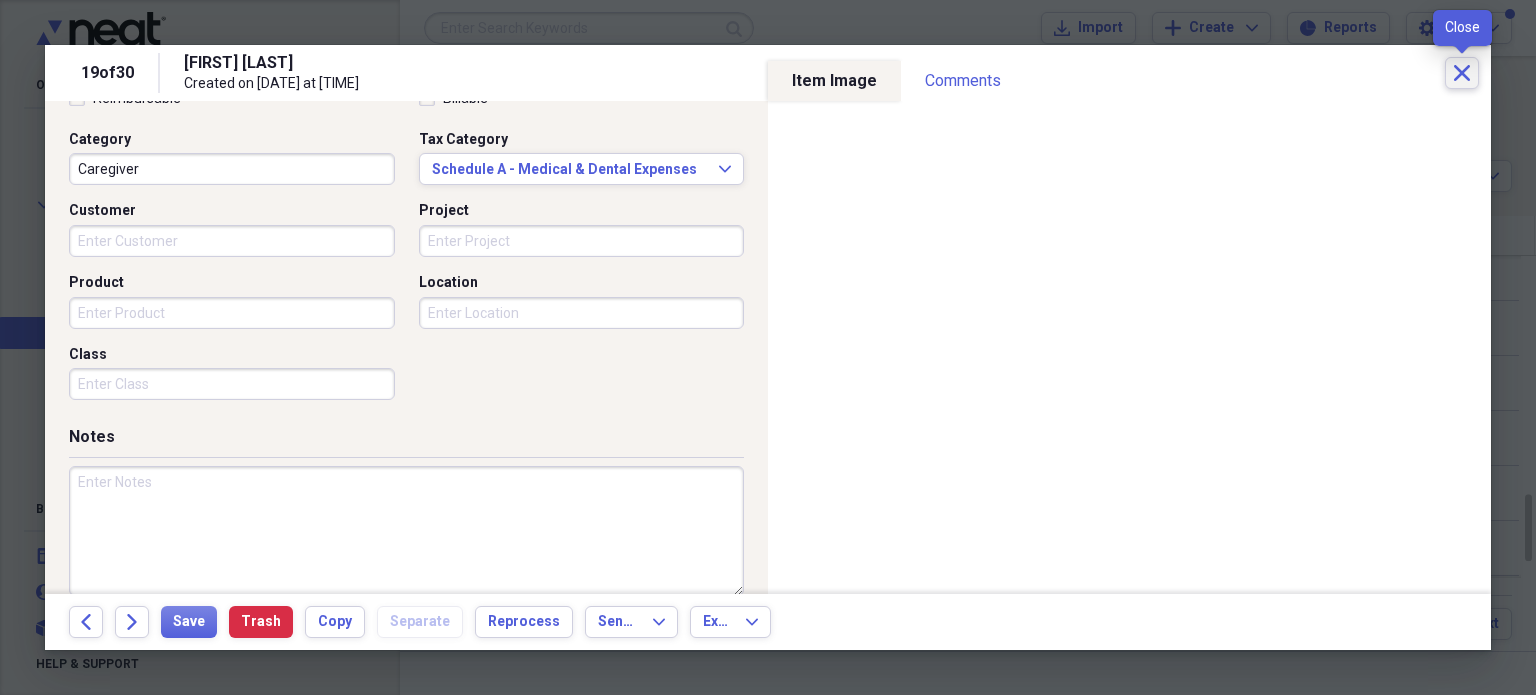 click on "Close" 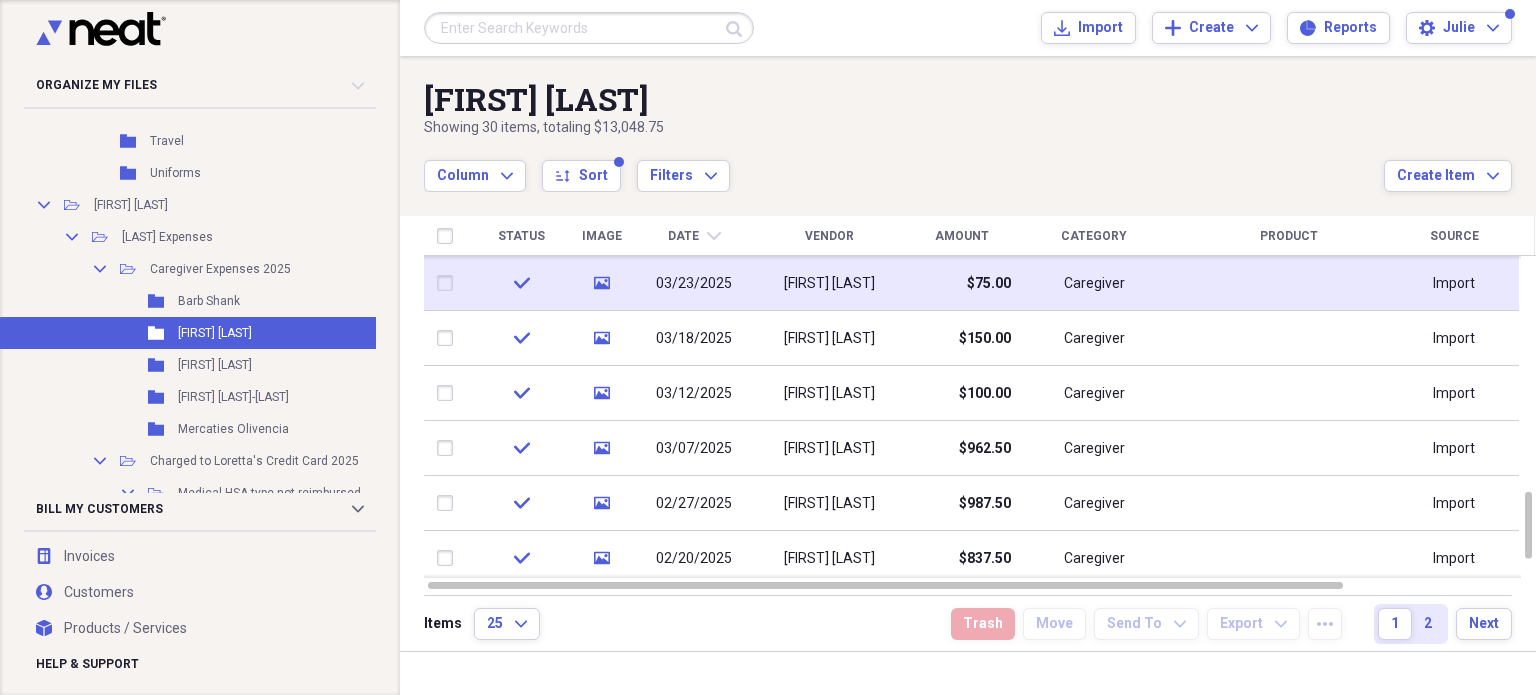 click on "03/23/2025" at bounding box center (694, 284) 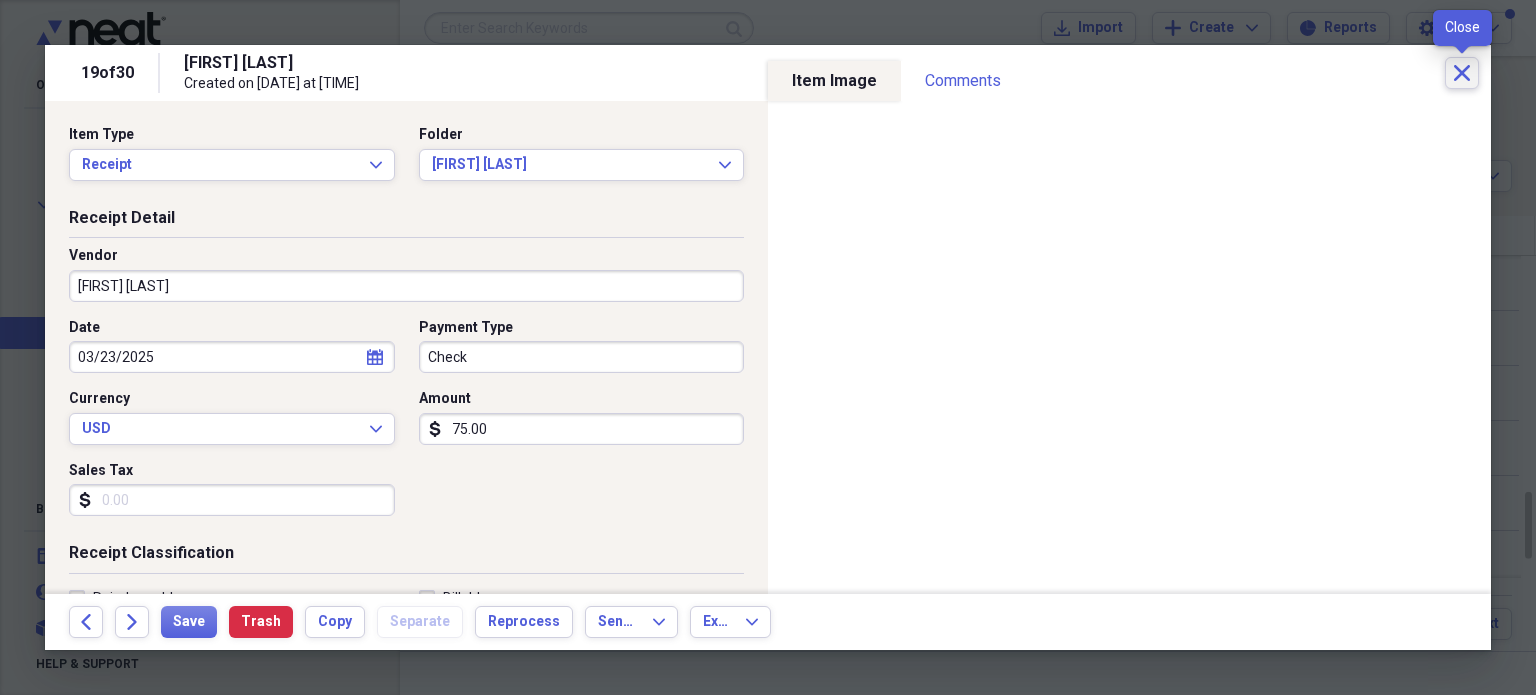 click on "Close" at bounding box center (1462, 73) 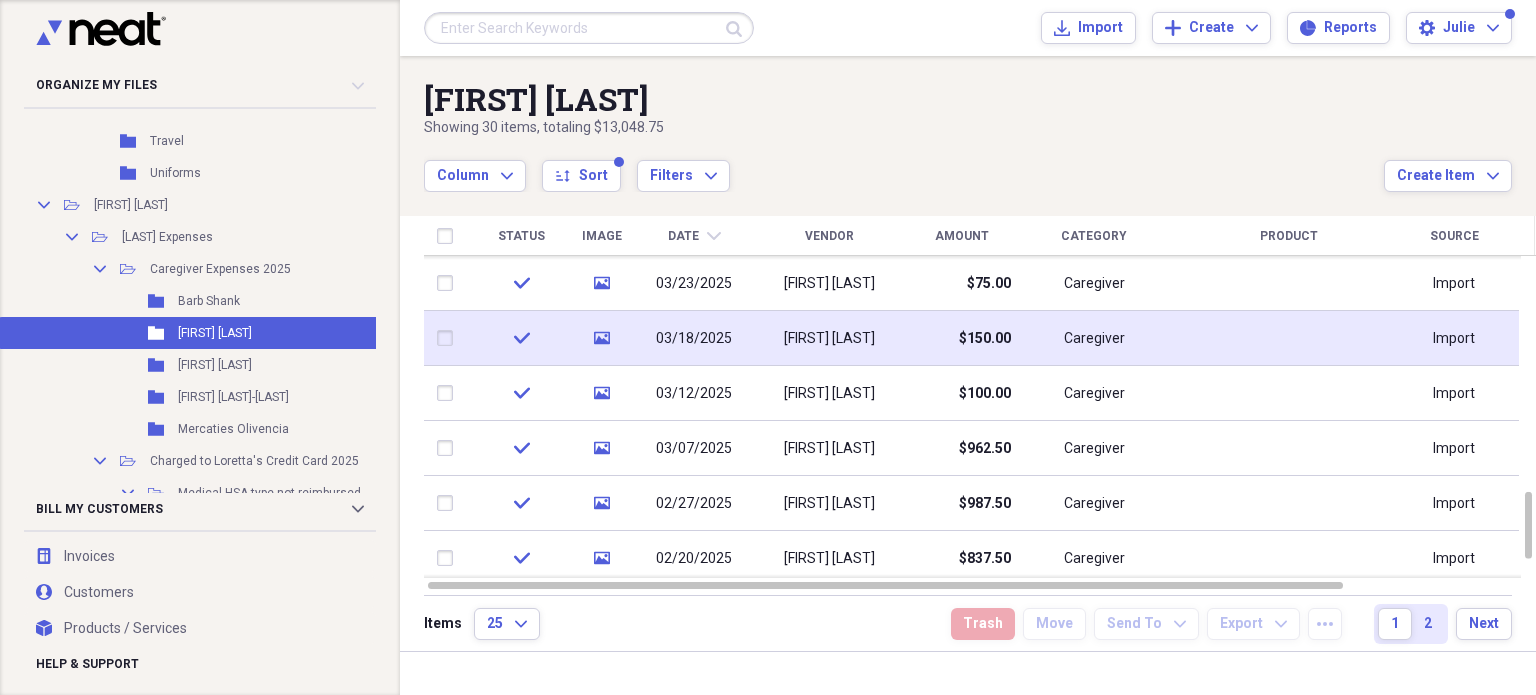 click on "03/18/2025" at bounding box center (694, 339) 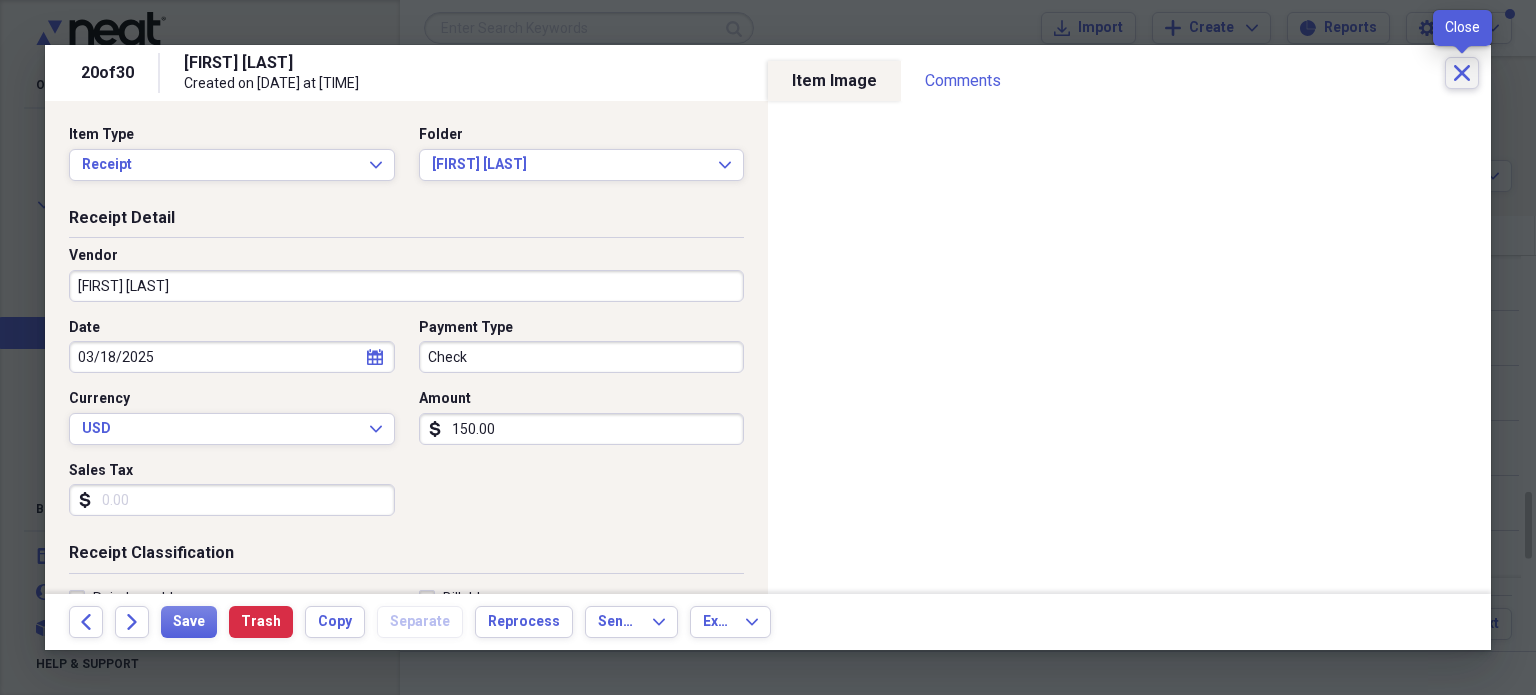 click on "Close" 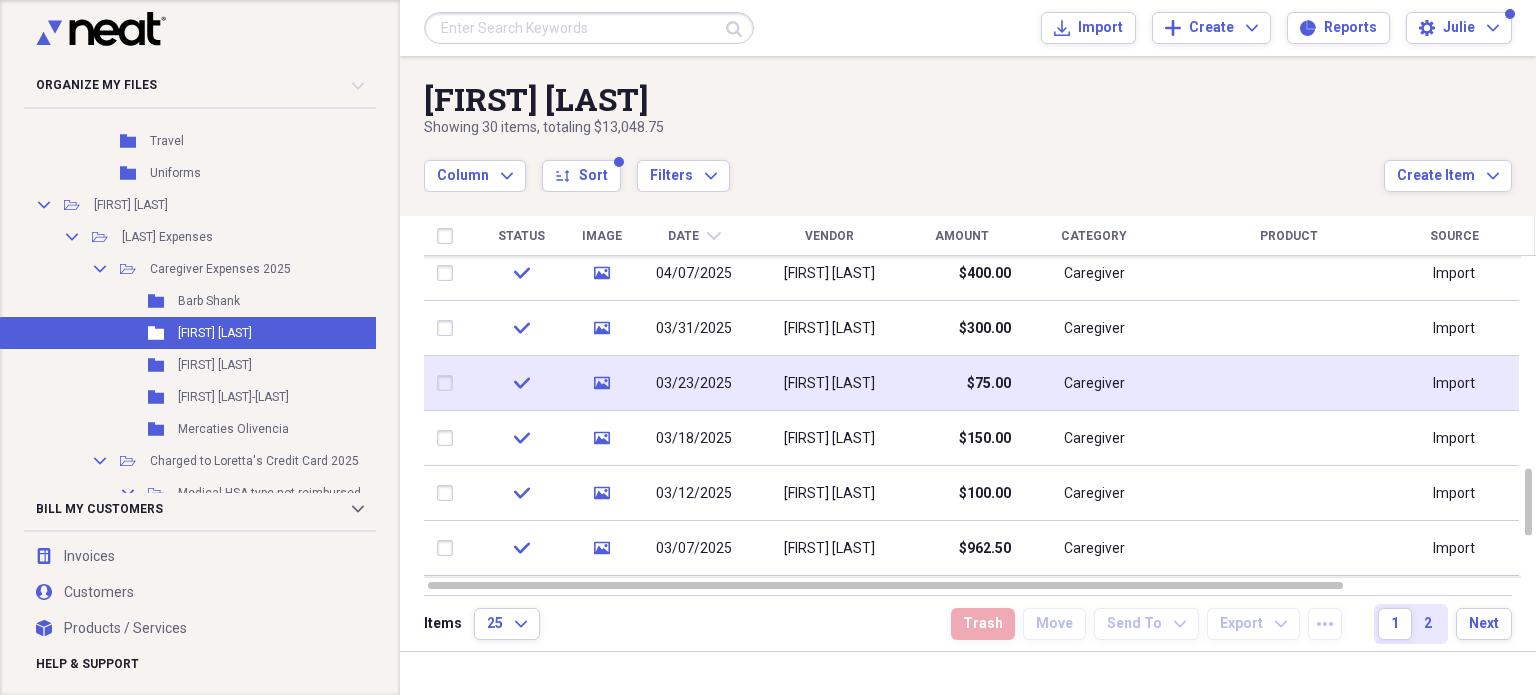 click on "[FIRST] [LAST]" at bounding box center [829, 383] 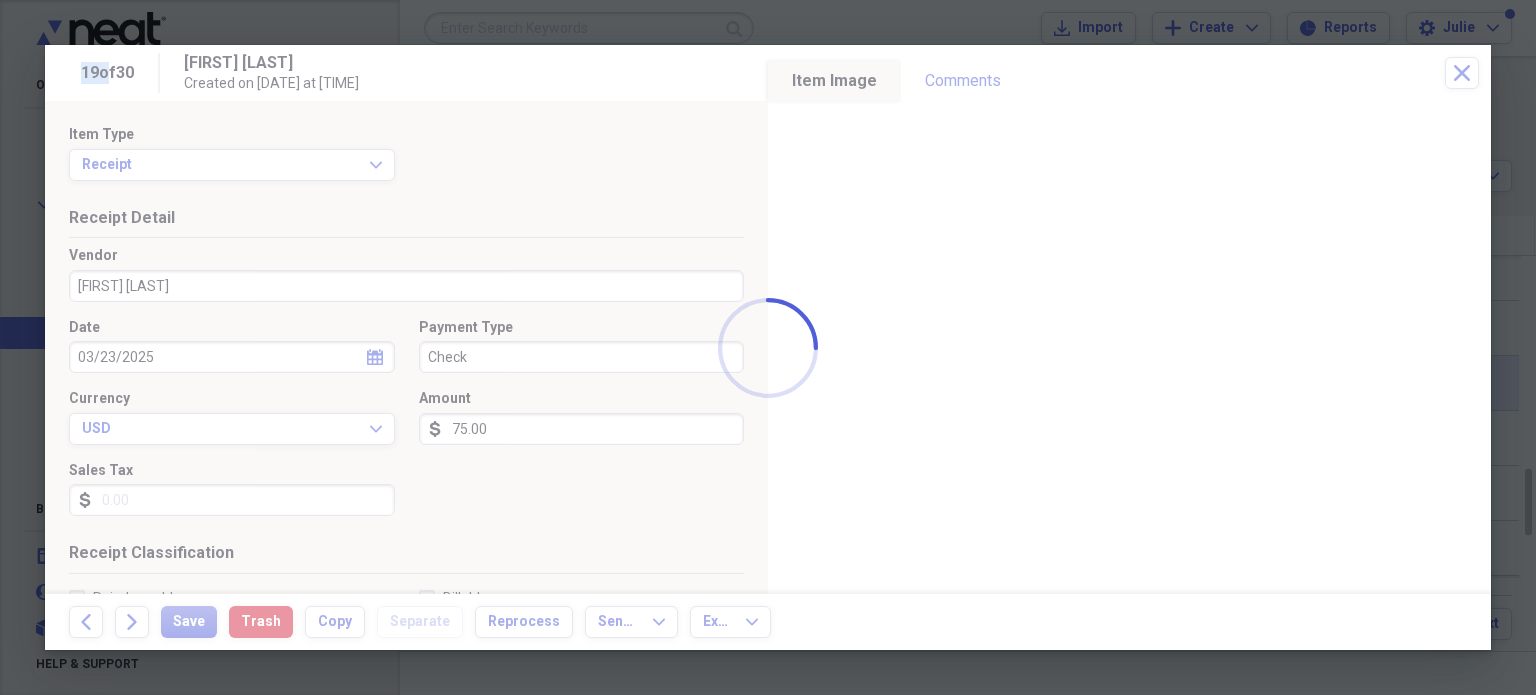 click 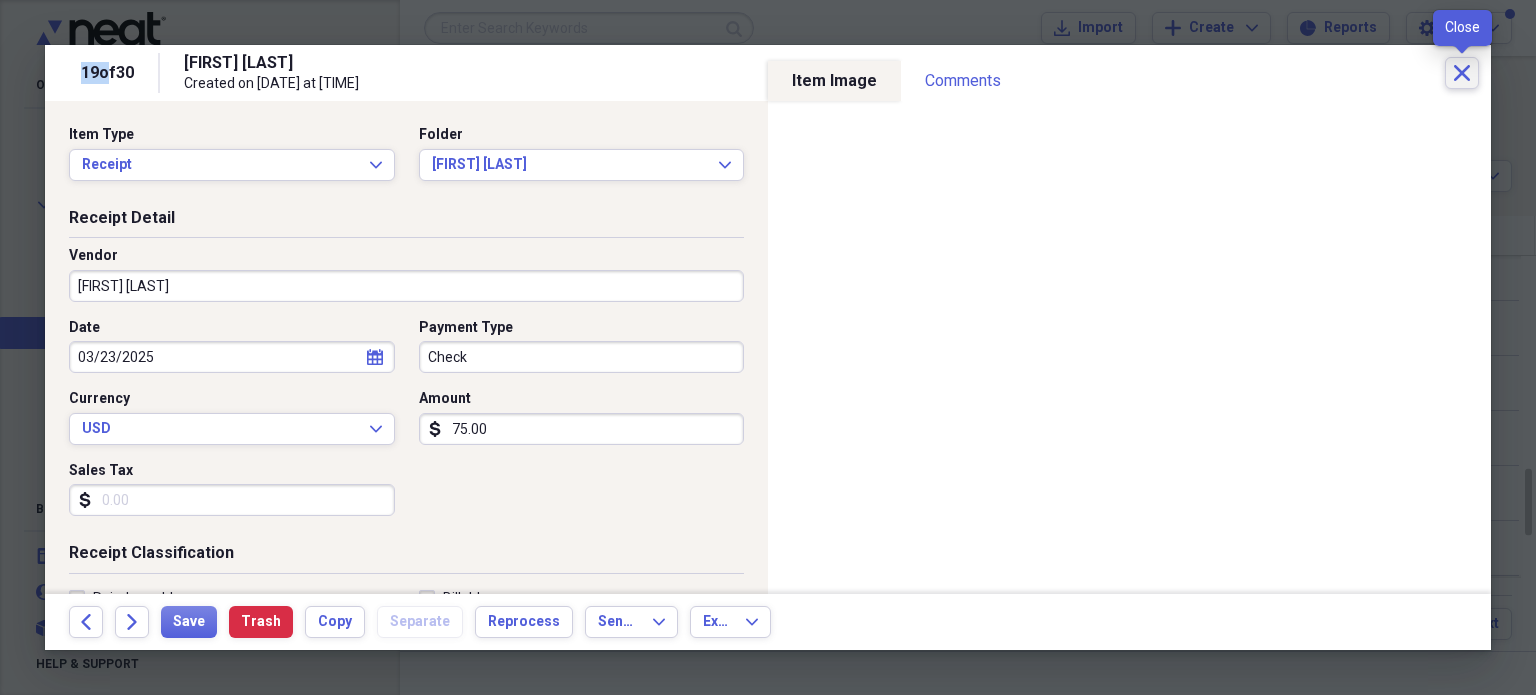 click 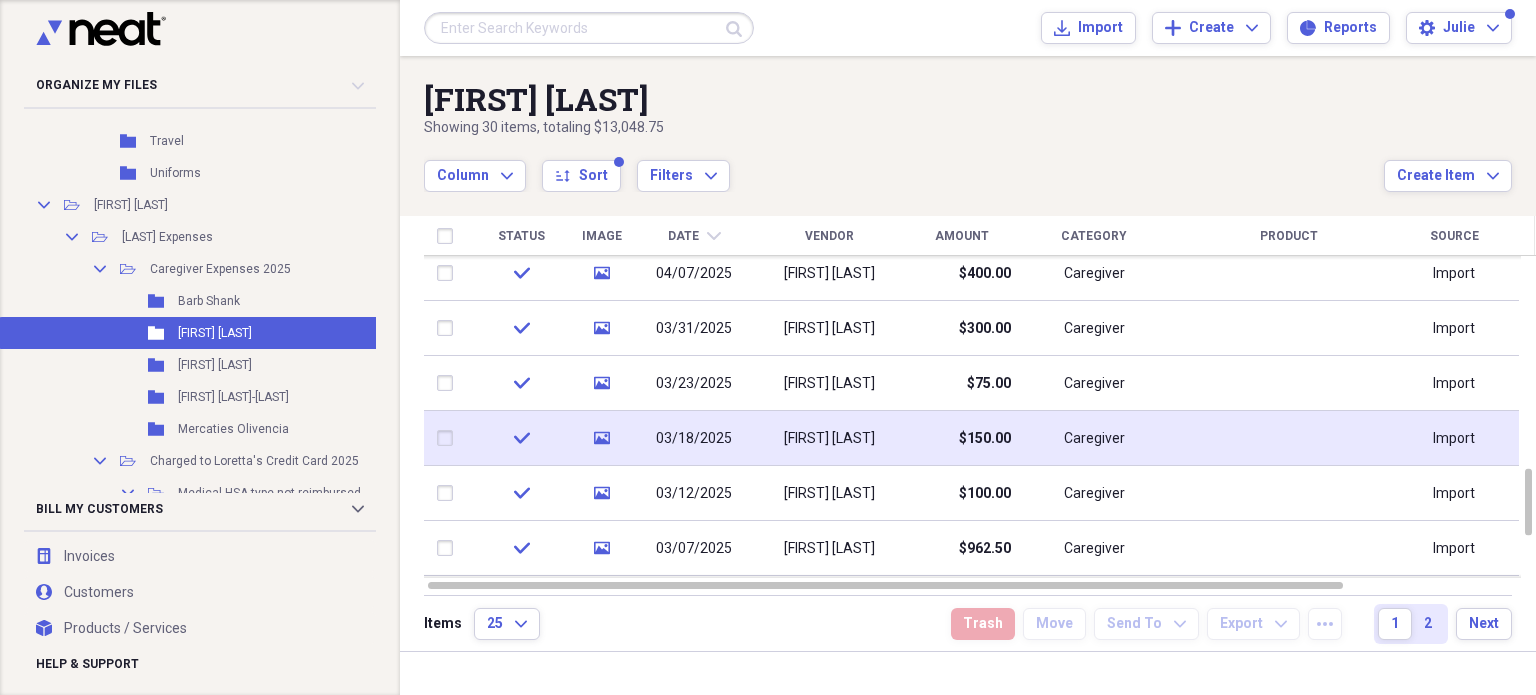 click on "03/18/2025" at bounding box center [694, 439] 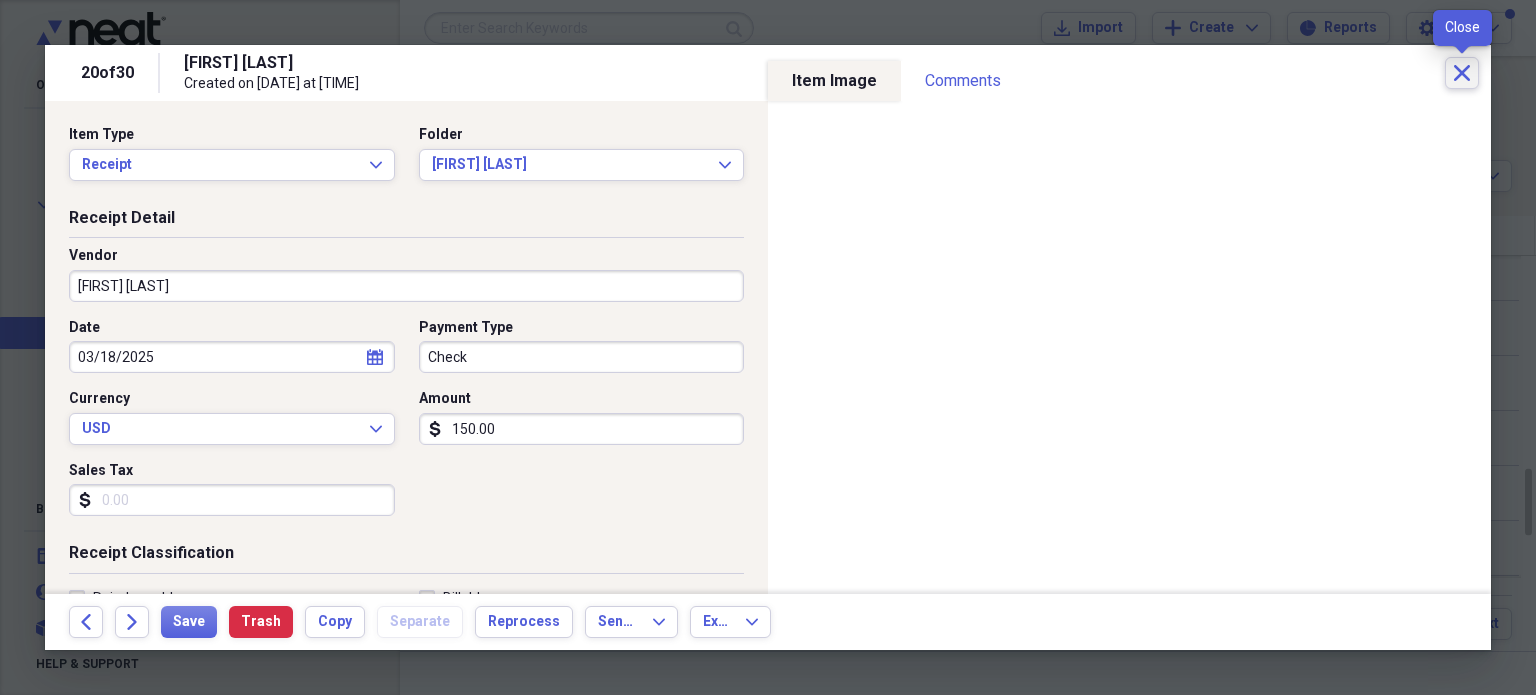 click on "Close" at bounding box center [1462, 73] 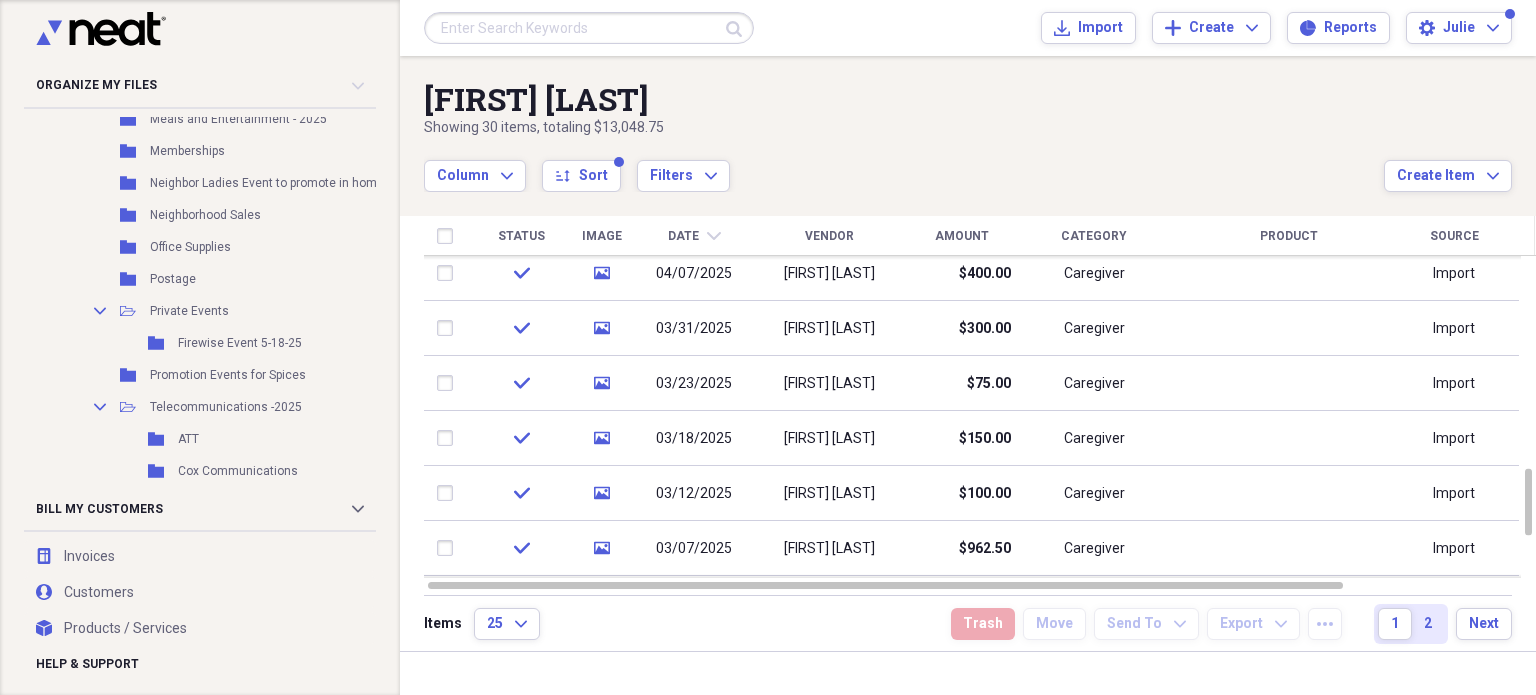 scroll, scrollTop: 1800, scrollLeft: 0, axis: vertical 